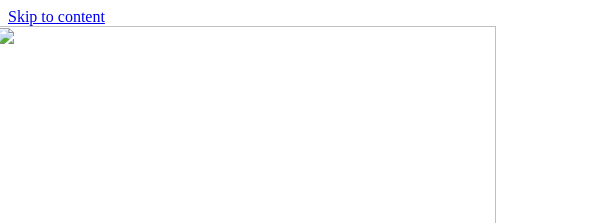 scroll, scrollTop: 0, scrollLeft: 0, axis: both 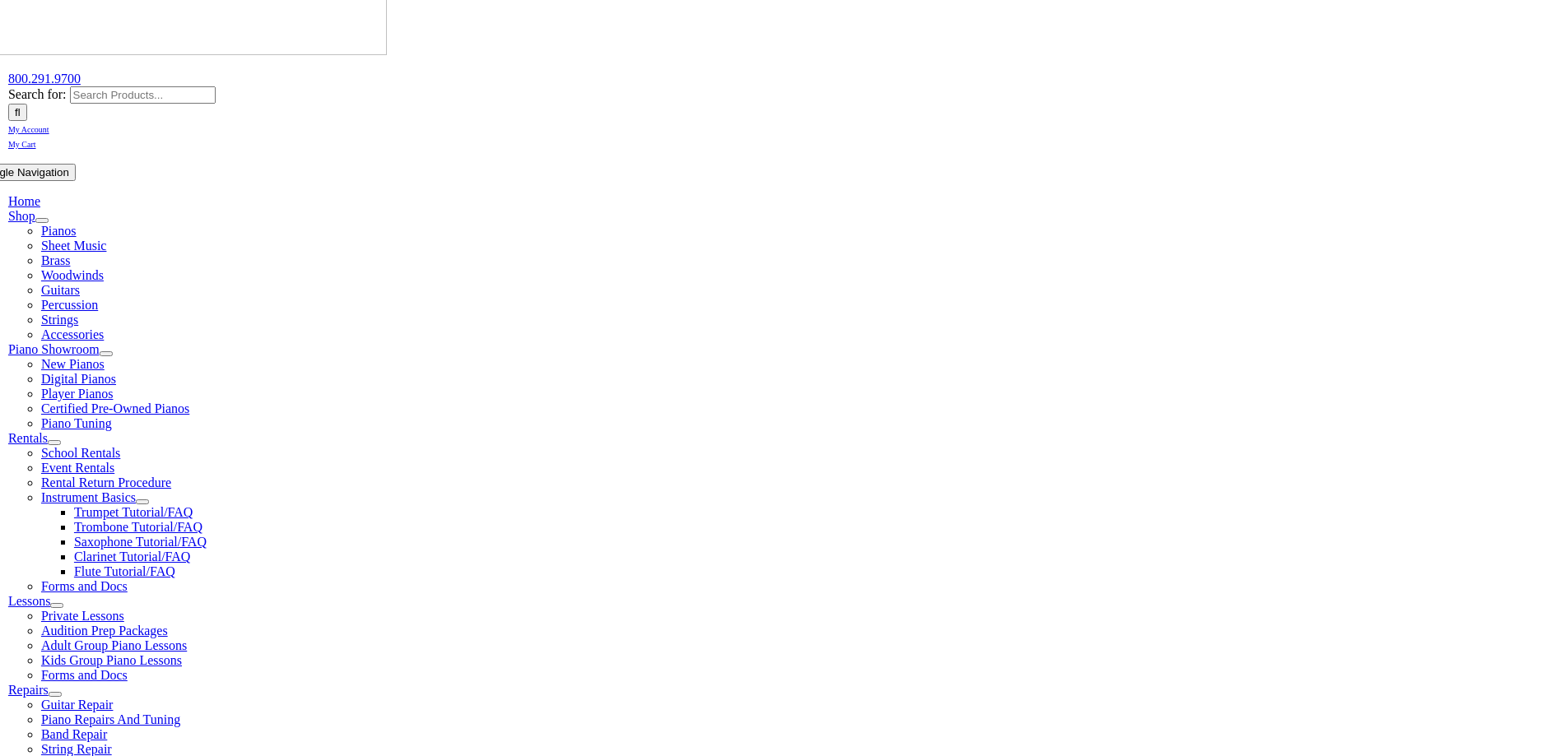 click on "Select Grade..." at bounding box center [221, 1148] 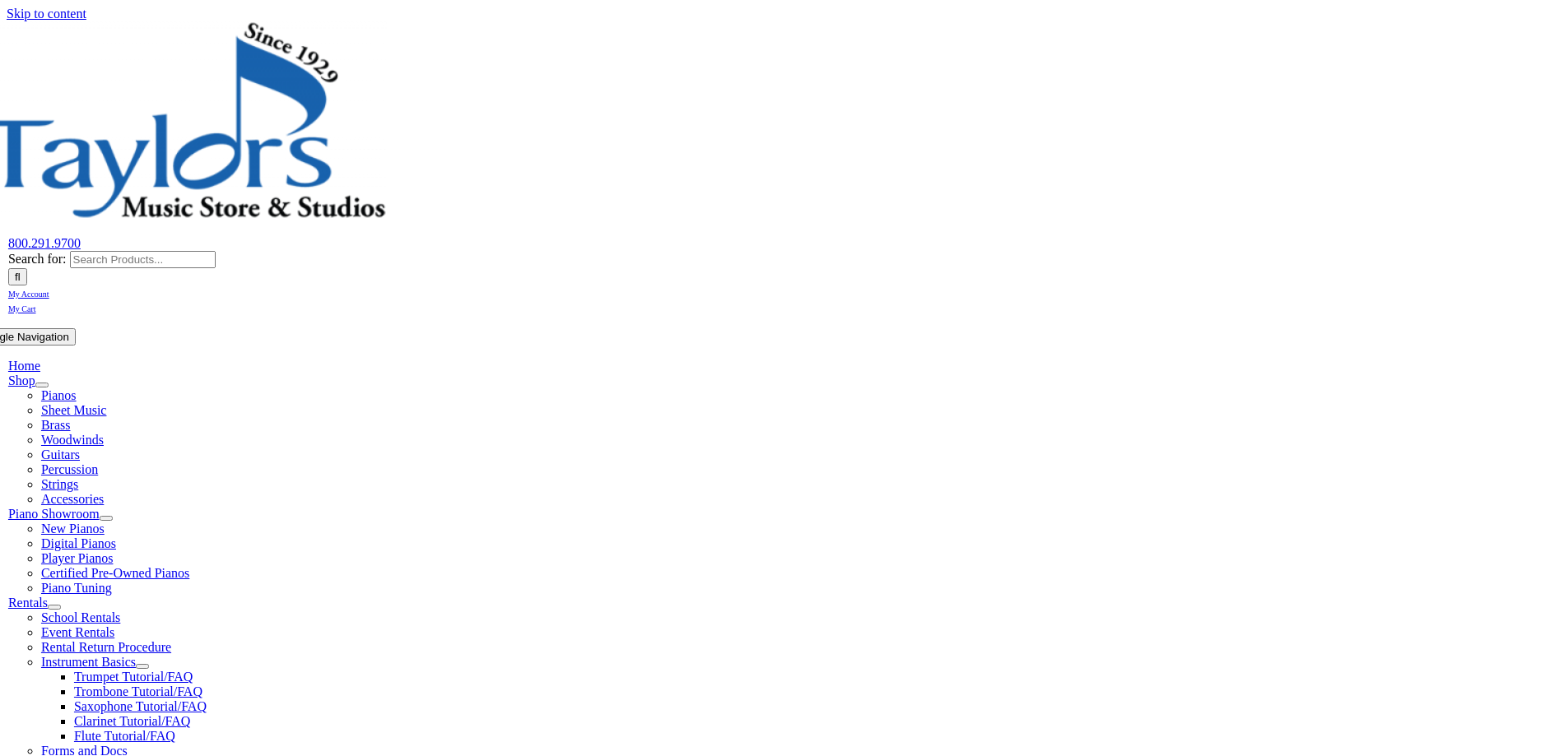 scroll, scrollTop: 0, scrollLeft: 0, axis: both 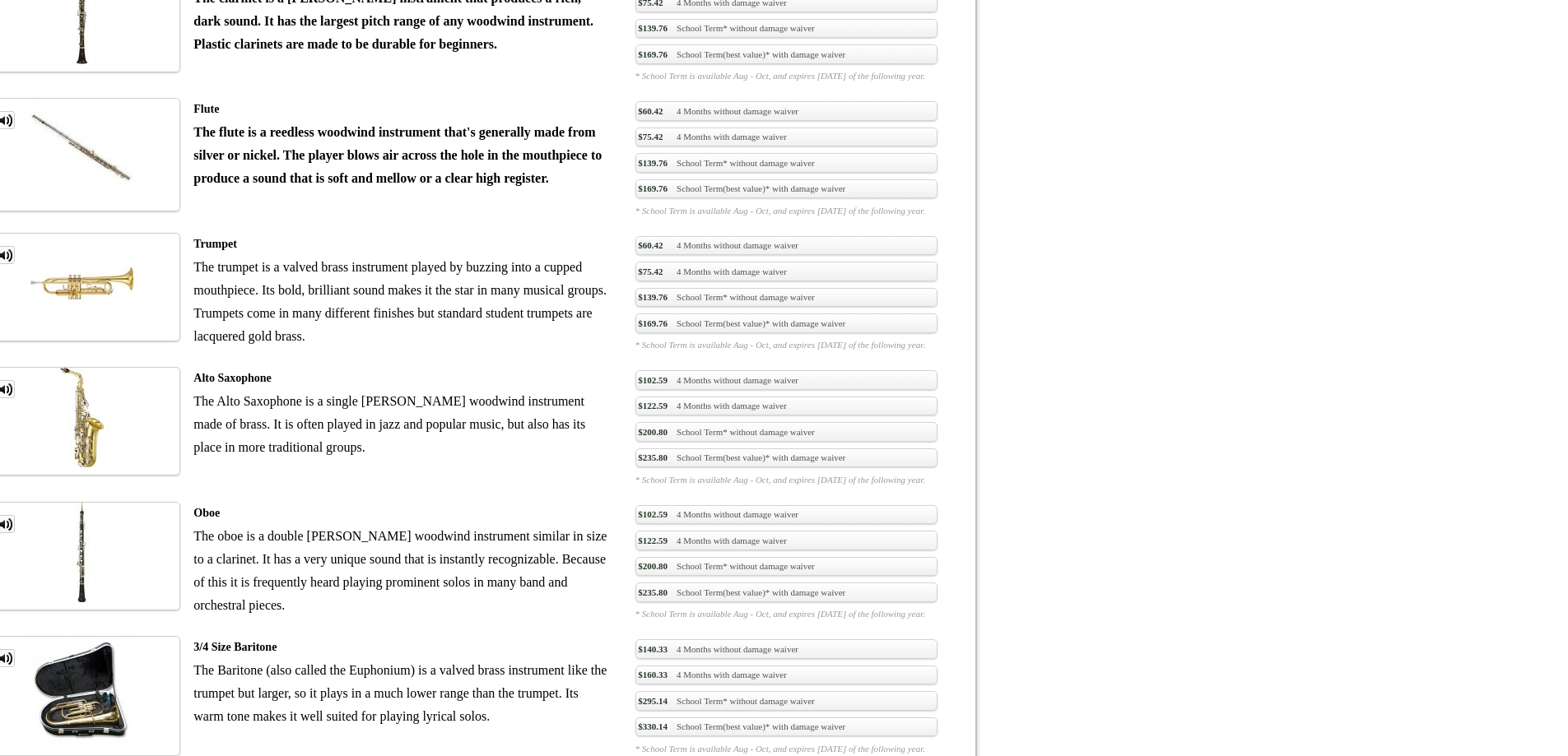 click on "$330.14  School Term(best value)* with damage waiver" at bounding box center [786, 727] 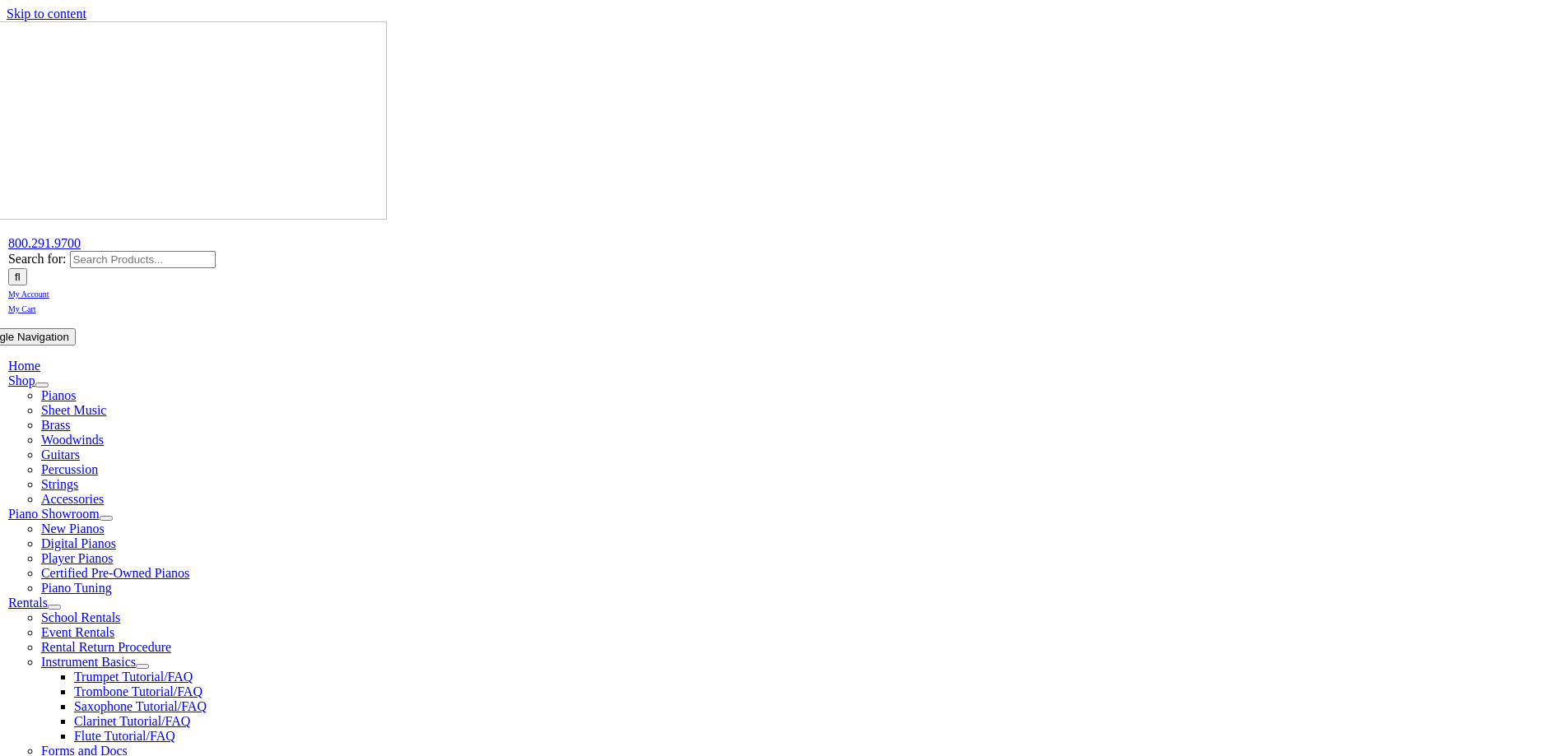 scroll, scrollTop: 0, scrollLeft: 0, axis: both 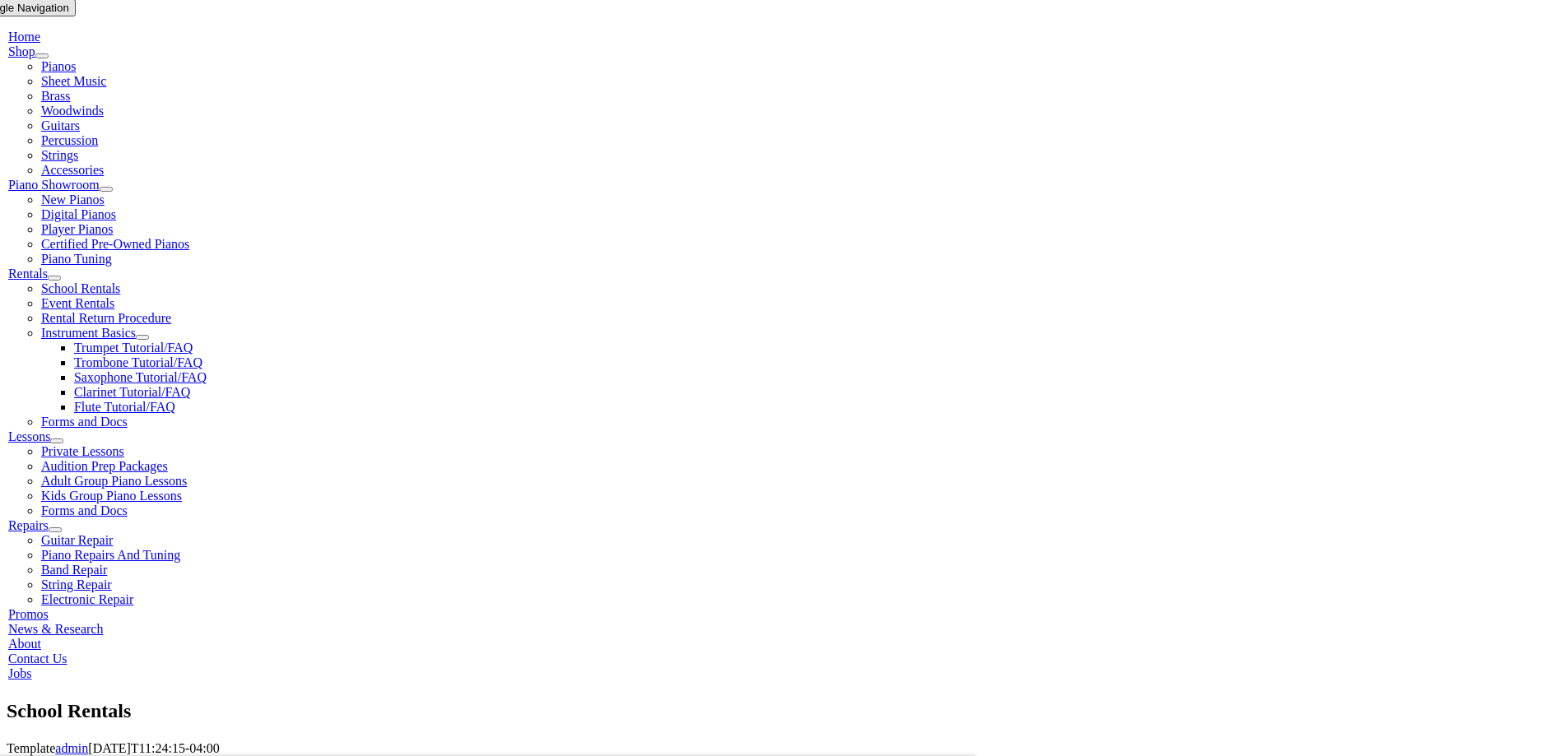 click at bounding box center [-8, 937] 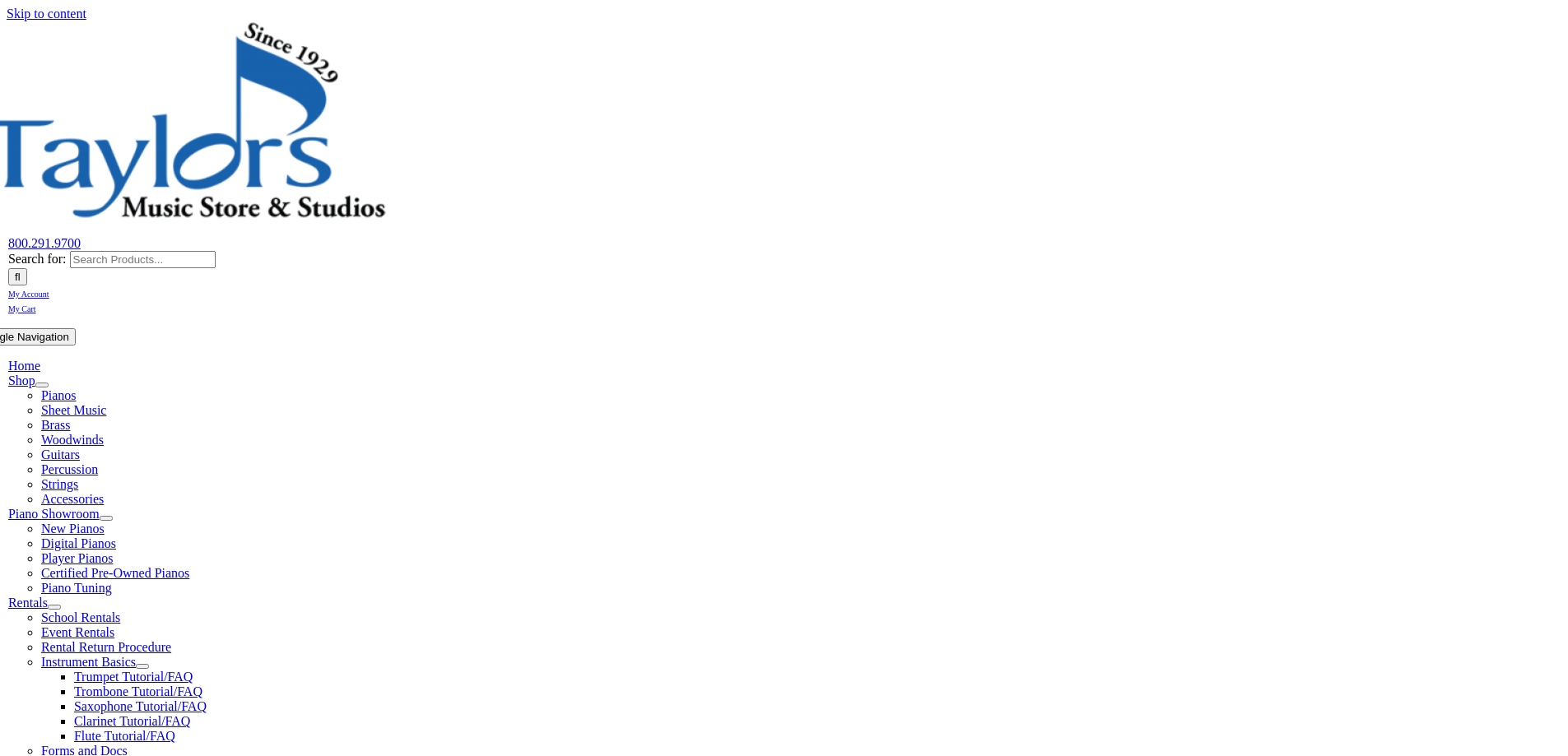 scroll, scrollTop: 0, scrollLeft: 0, axis: both 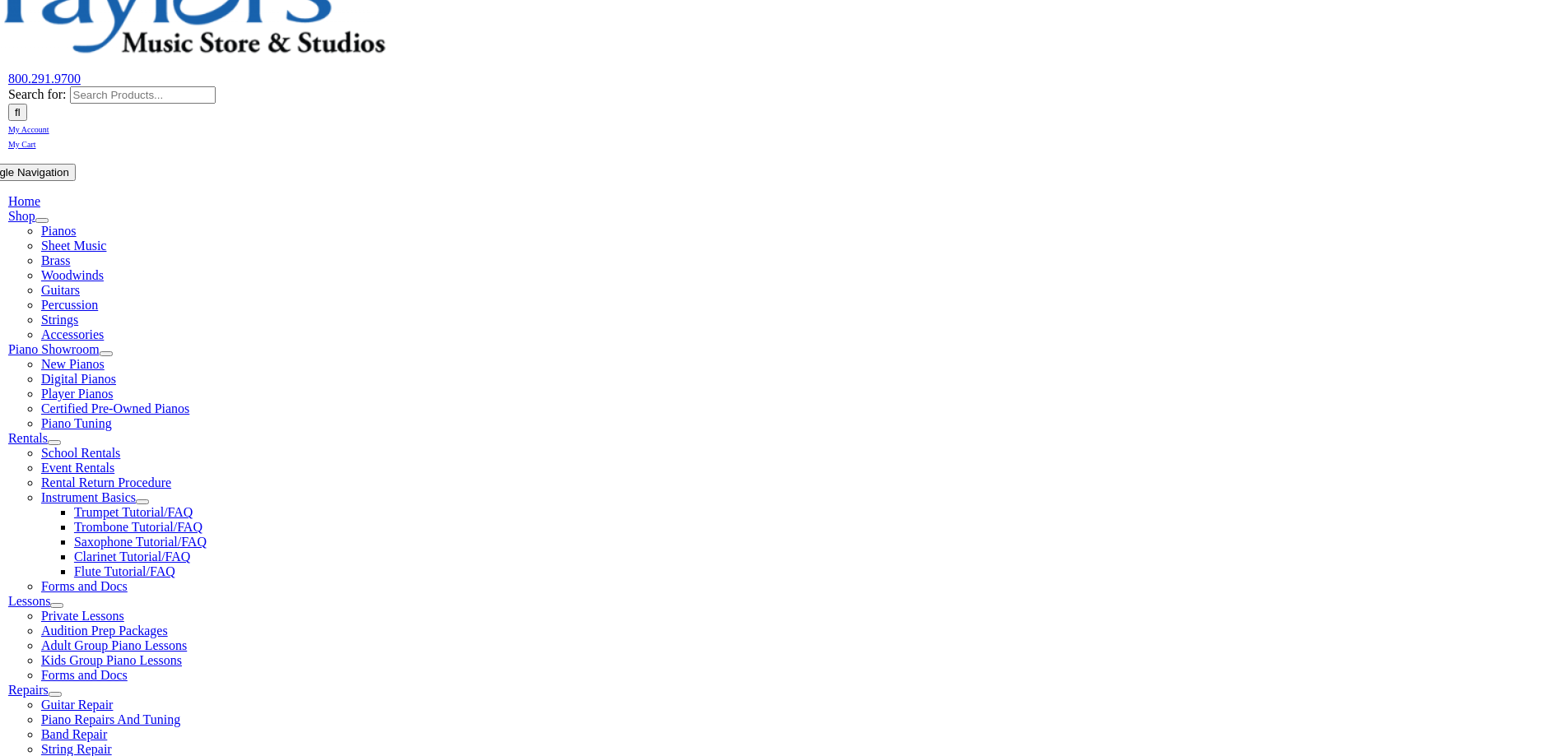 click on "First Name
Last Name" at bounding box center (328, 1149) 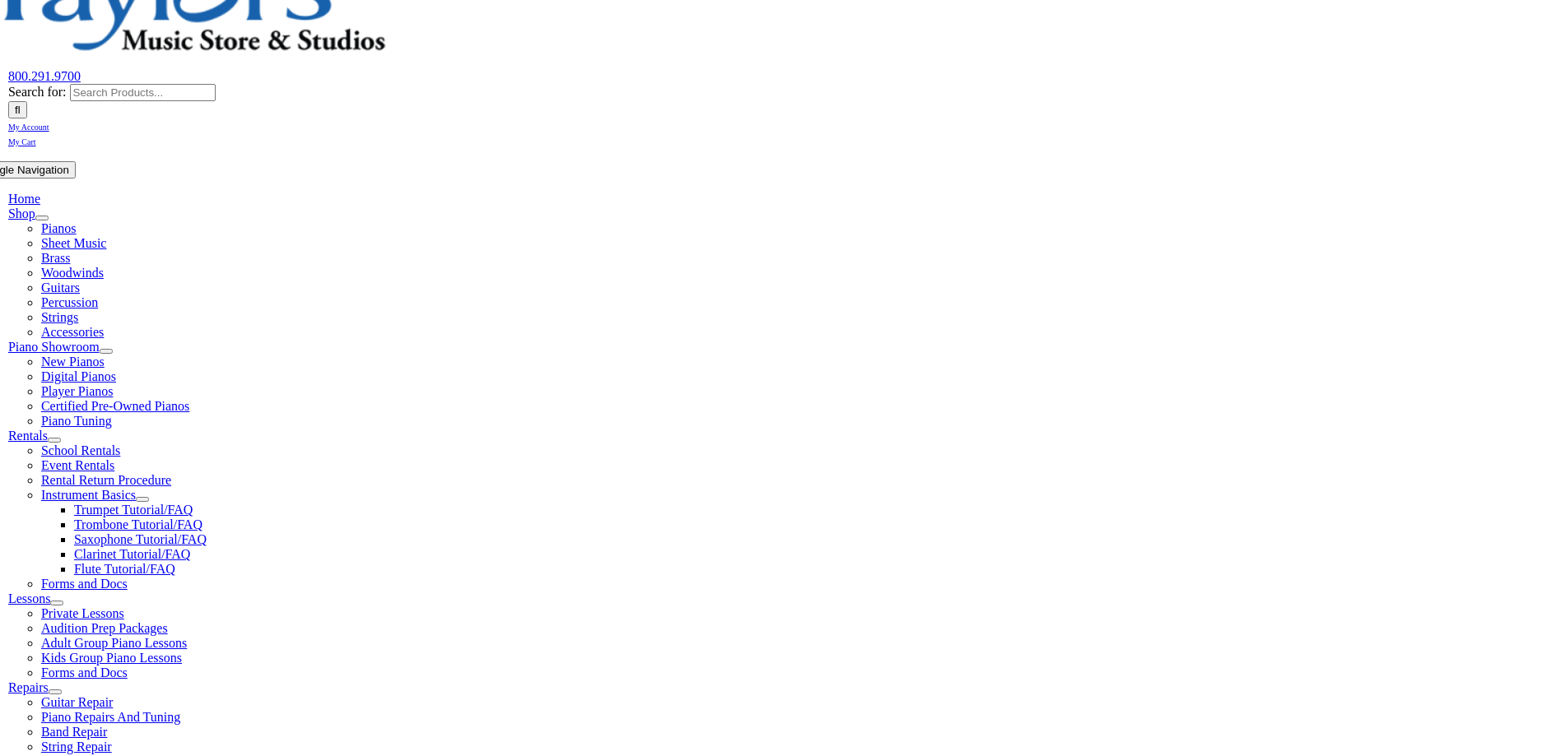 type on "12/22/1979" 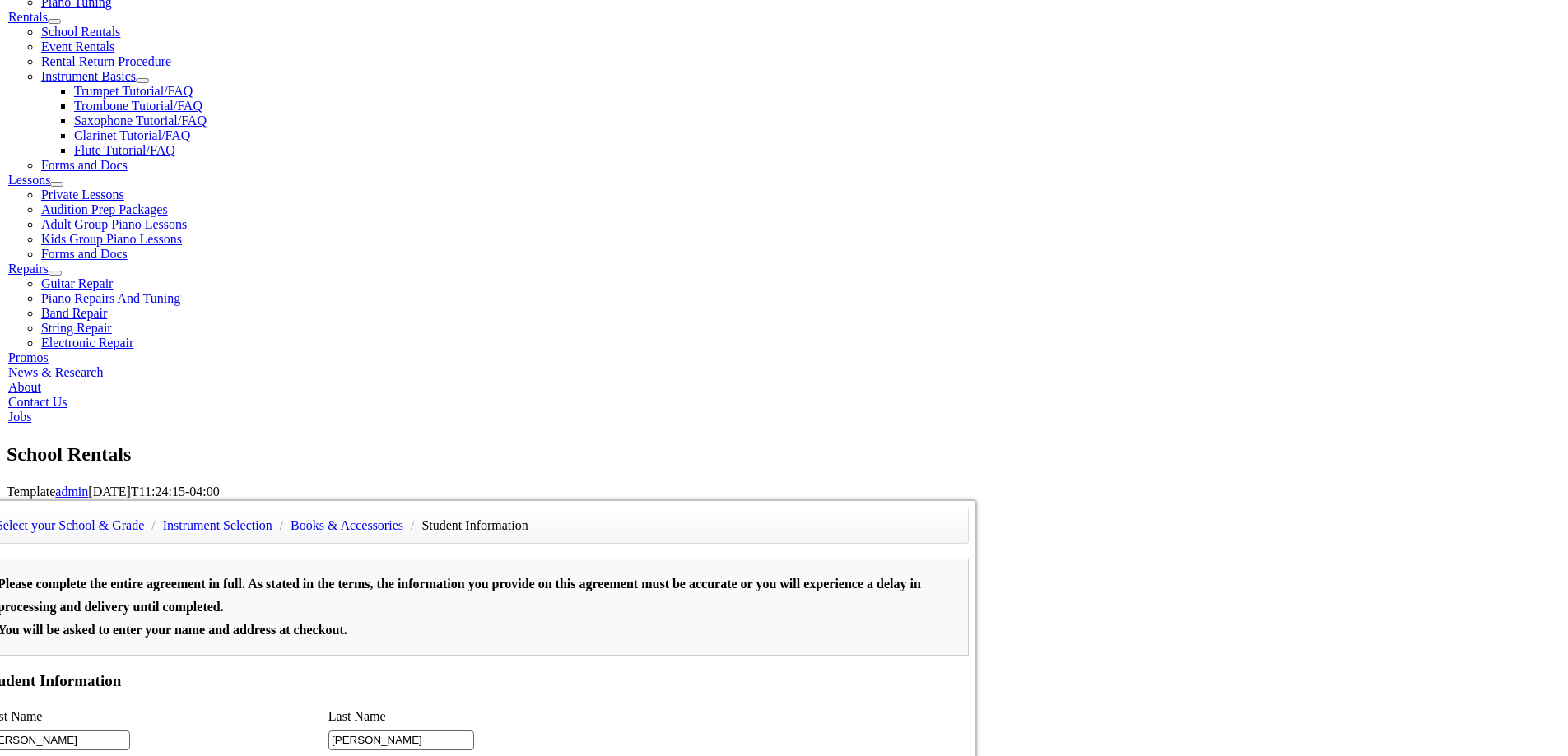 scroll, scrollTop: 557, scrollLeft: 0, axis: vertical 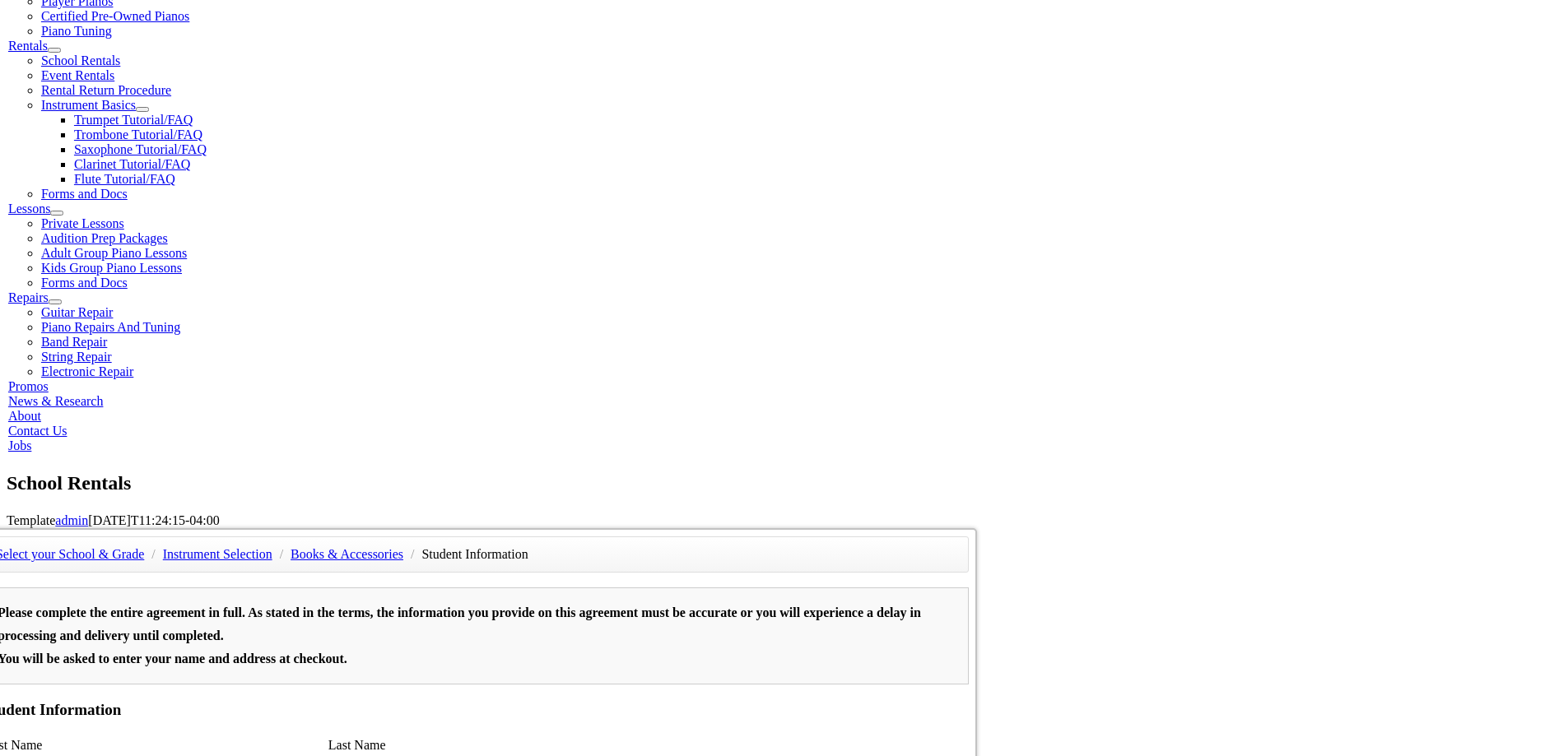 click at bounding box center (57, 1105) 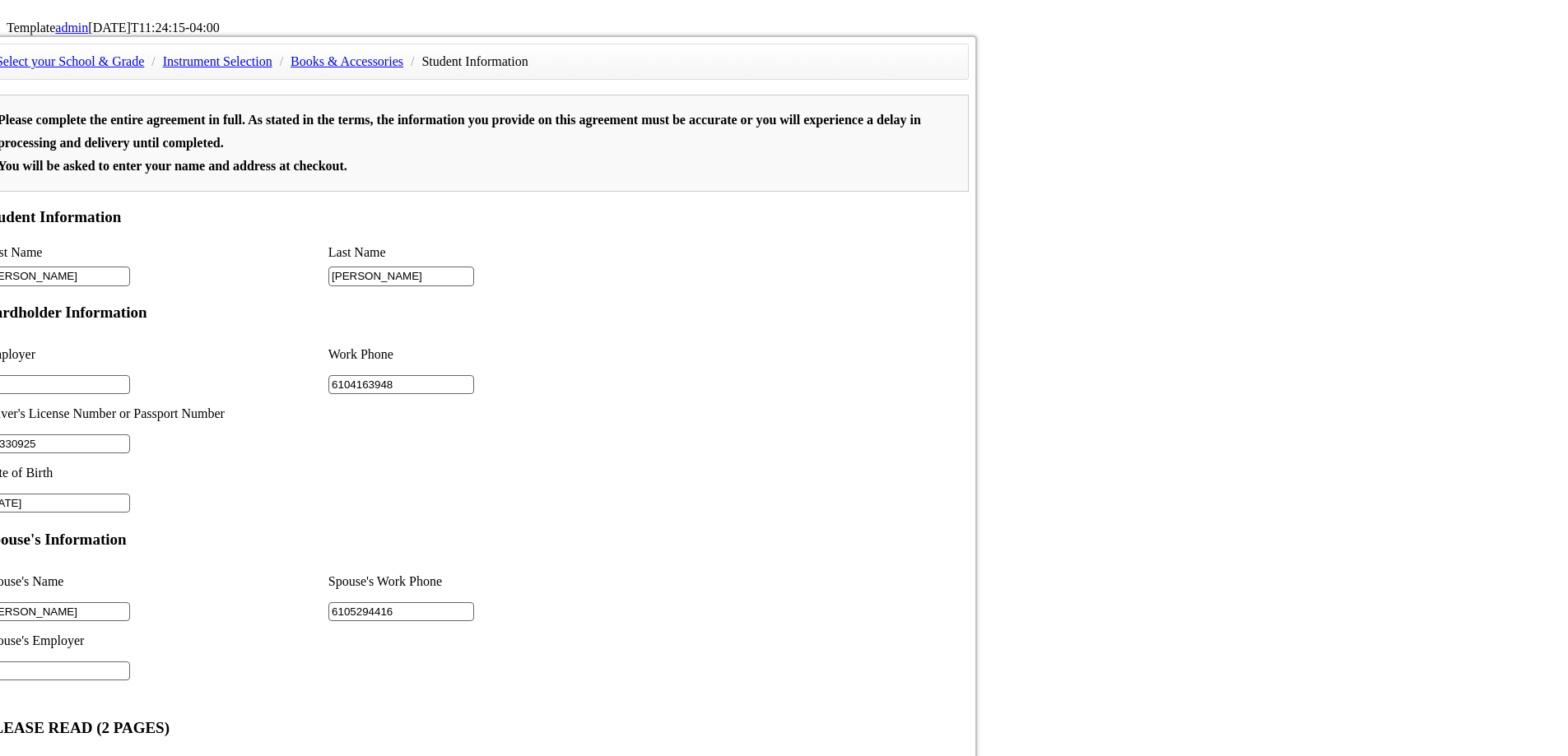 scroll, scrollTop: 1051, scrollLeft: 0, axis: vertical 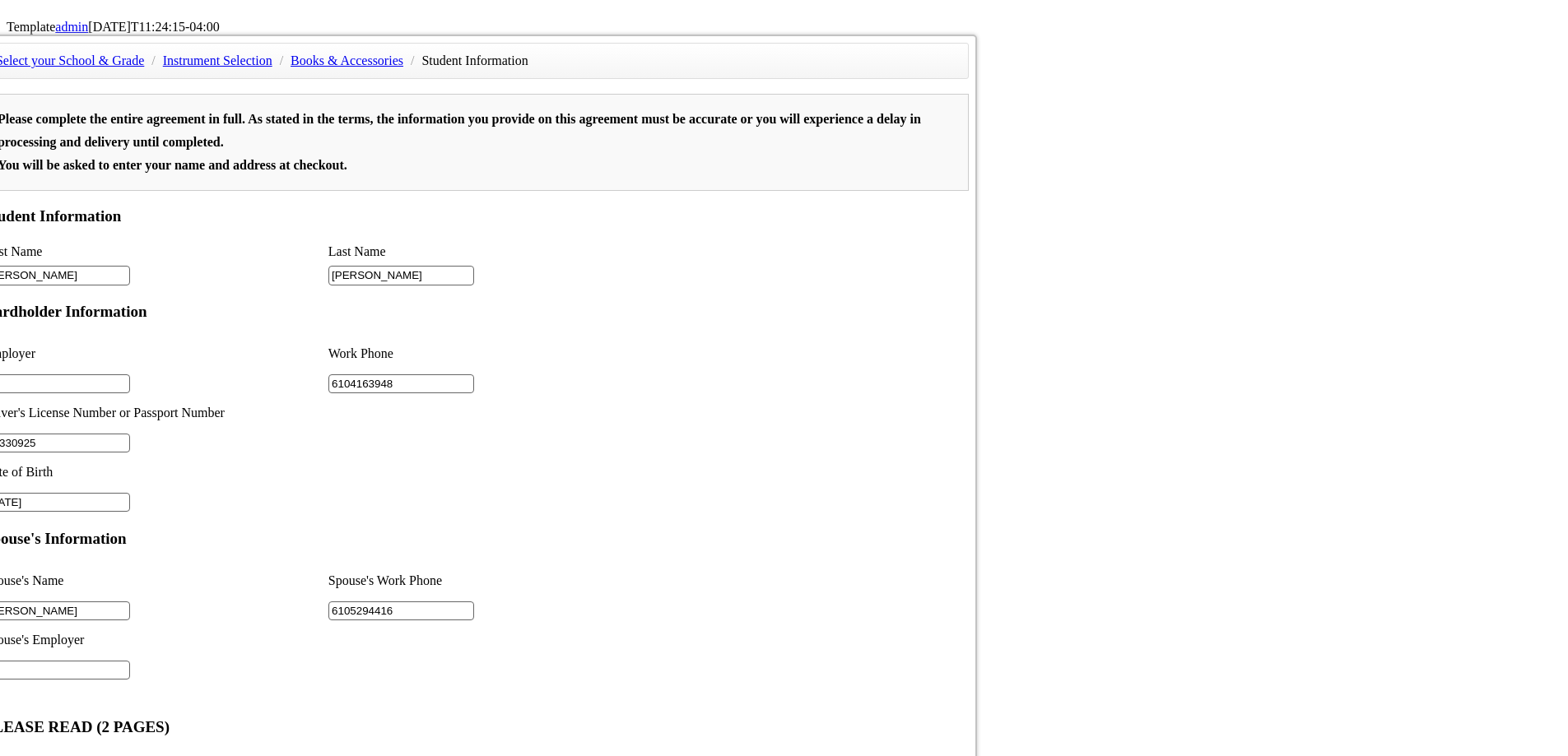 type on "6104163948" 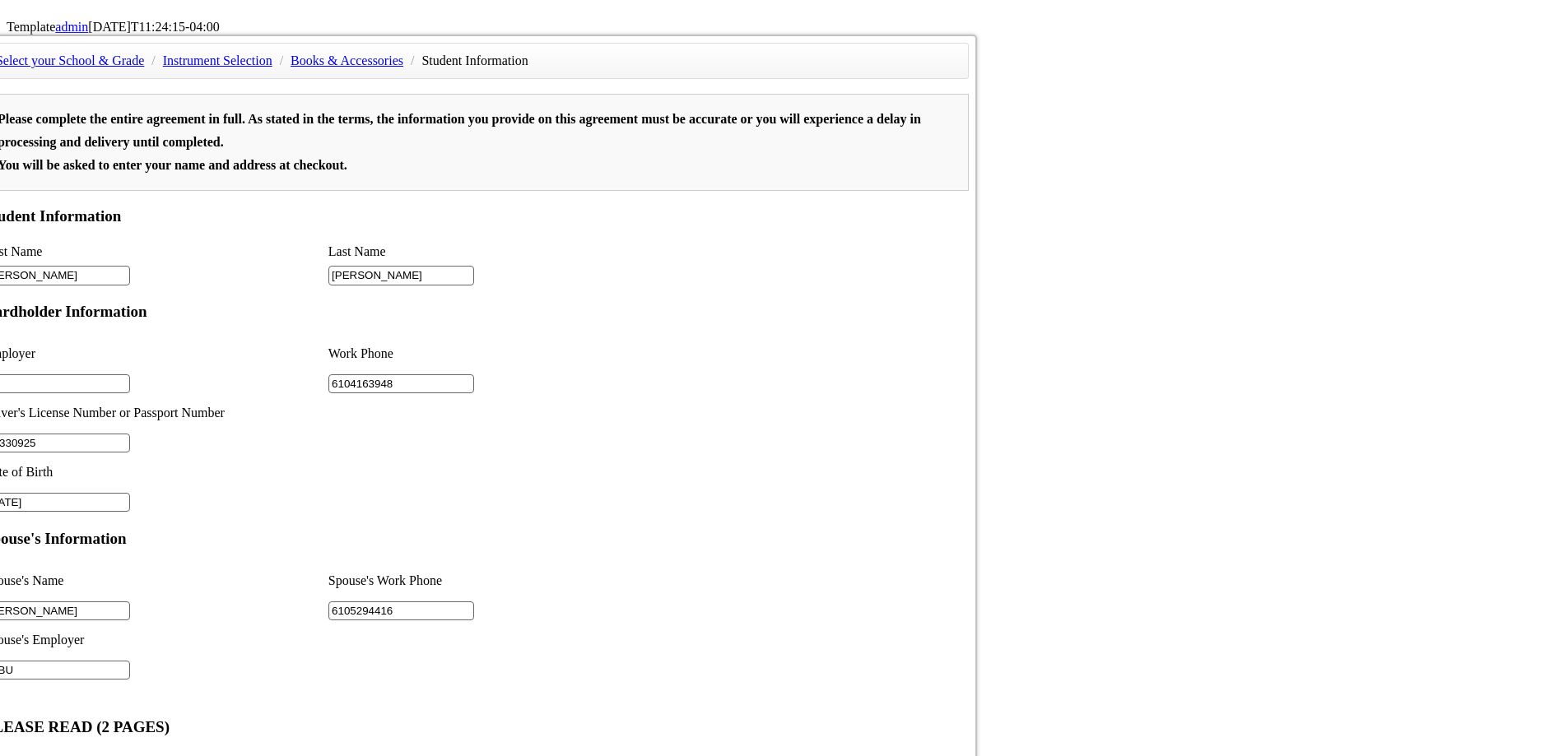 type on "HIBU" 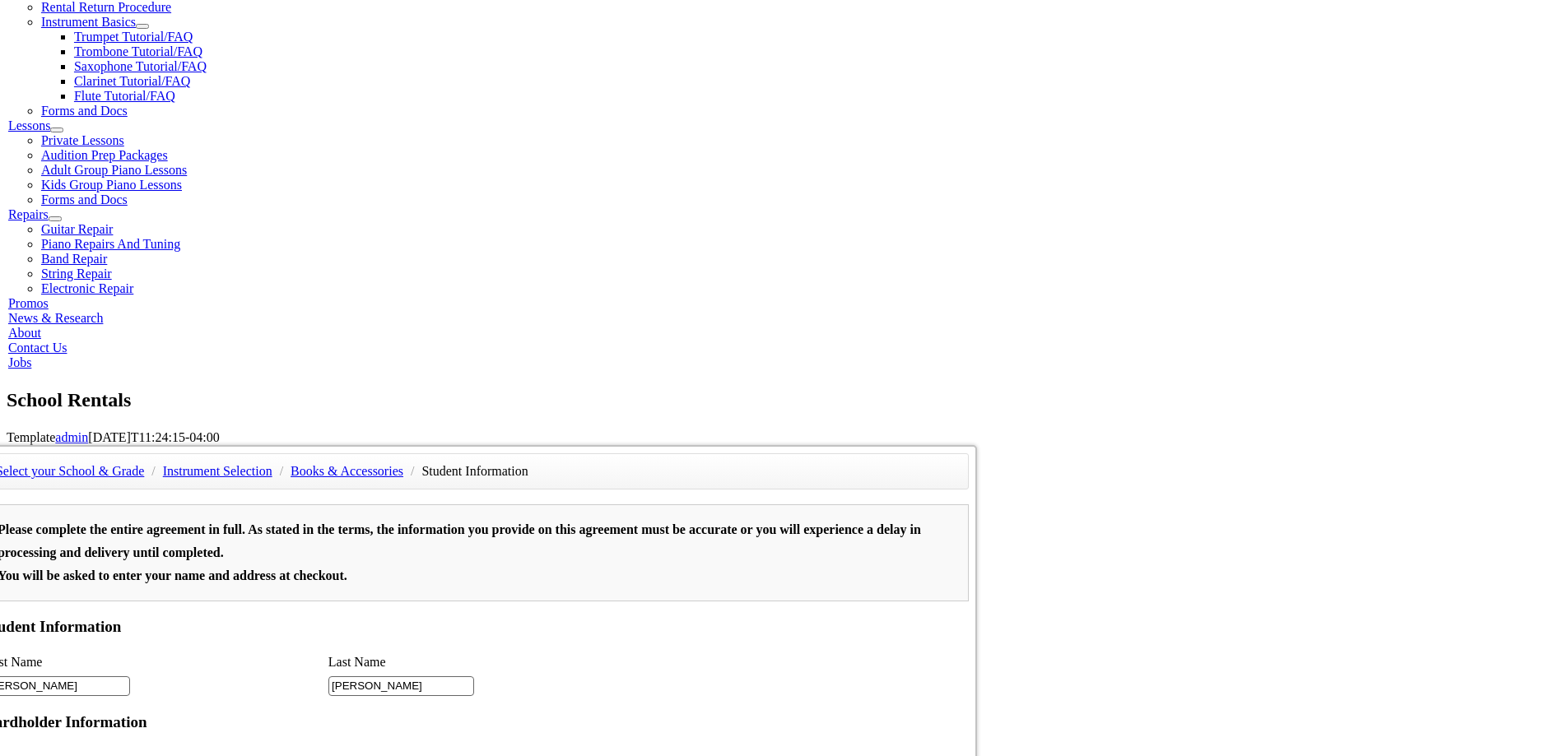 scroll, scrollTop: 639, scrollLeft: 0, axis: vertical 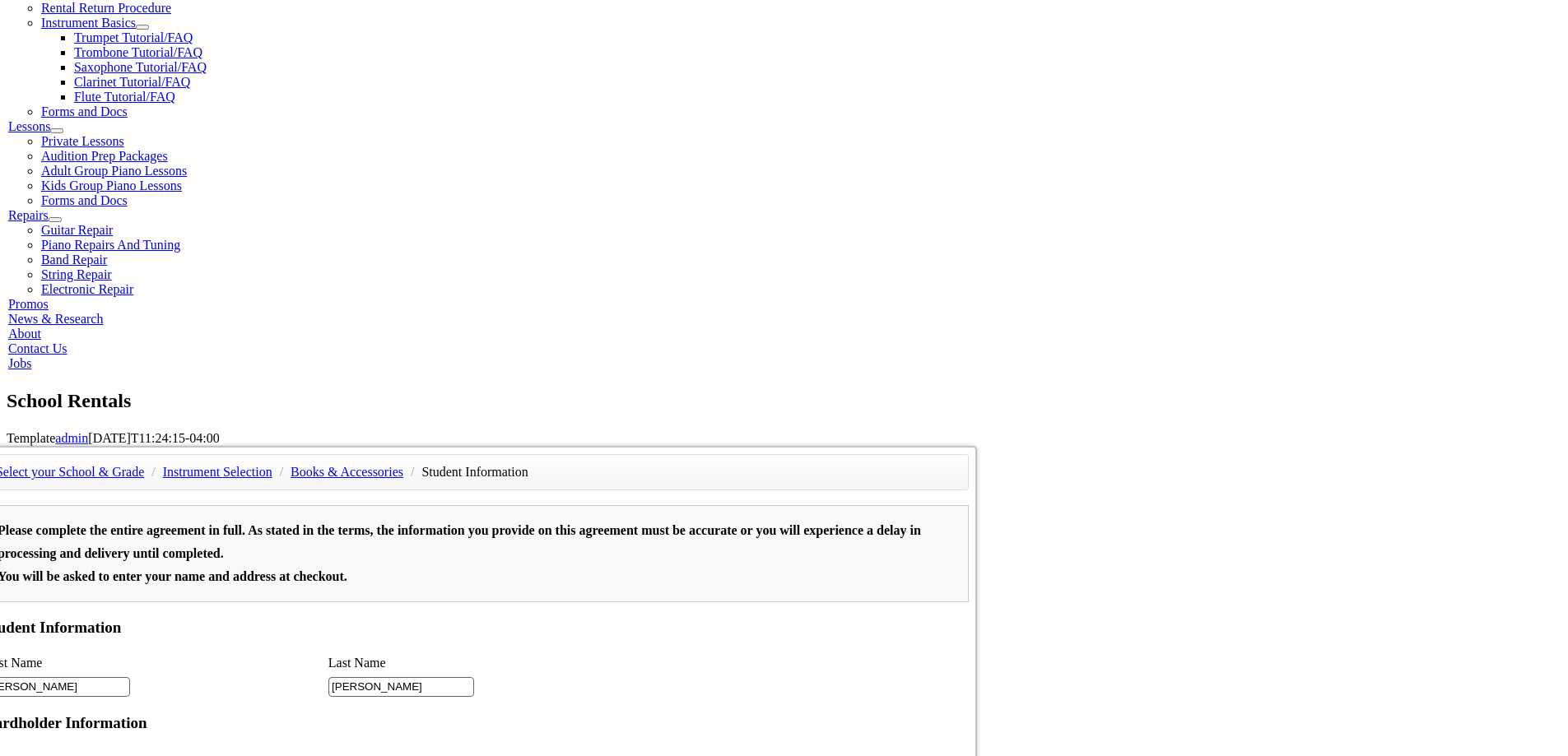 click at bounding box center (57, 795) 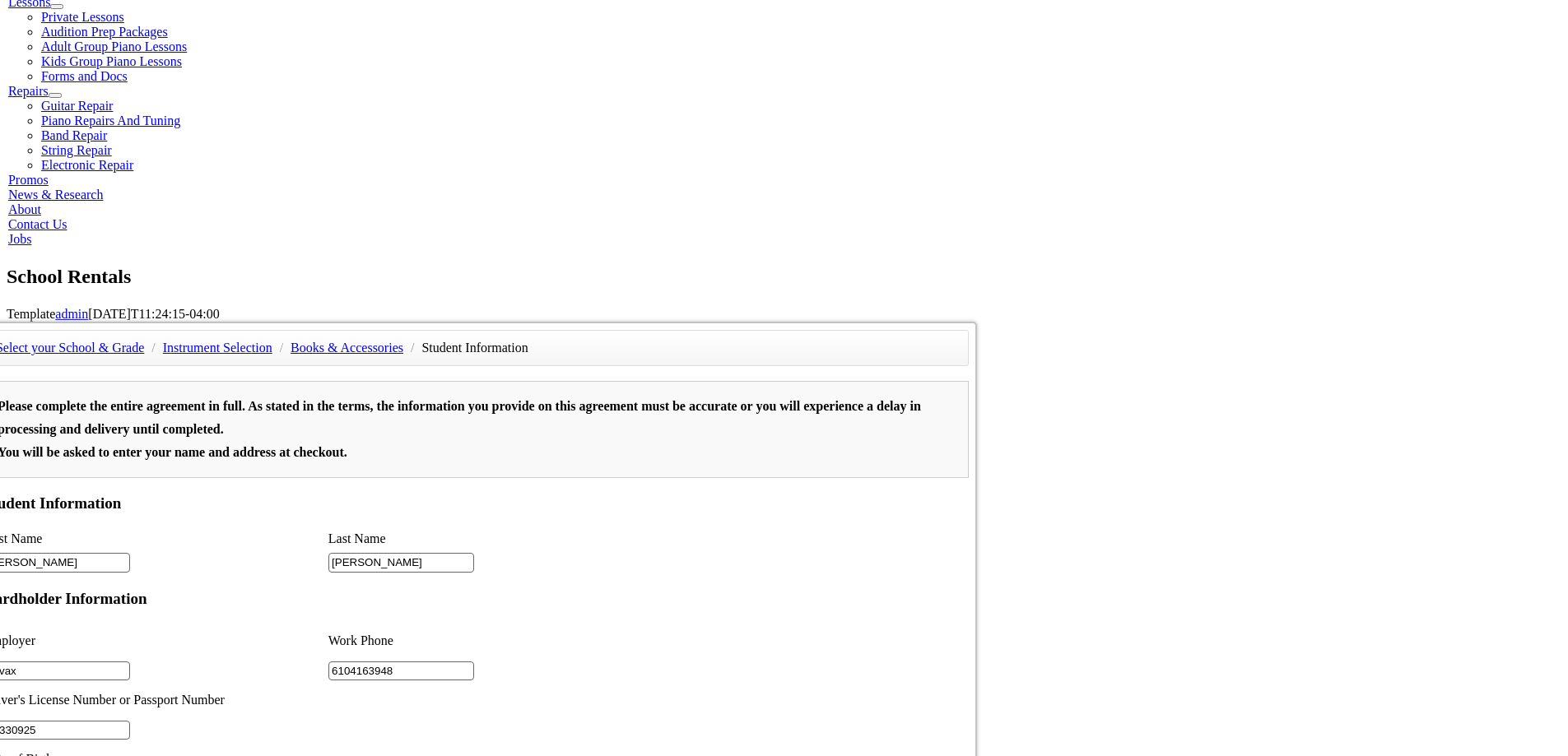 scroll, scrollTop: 886, scrollLeft: 0, axis: vertical 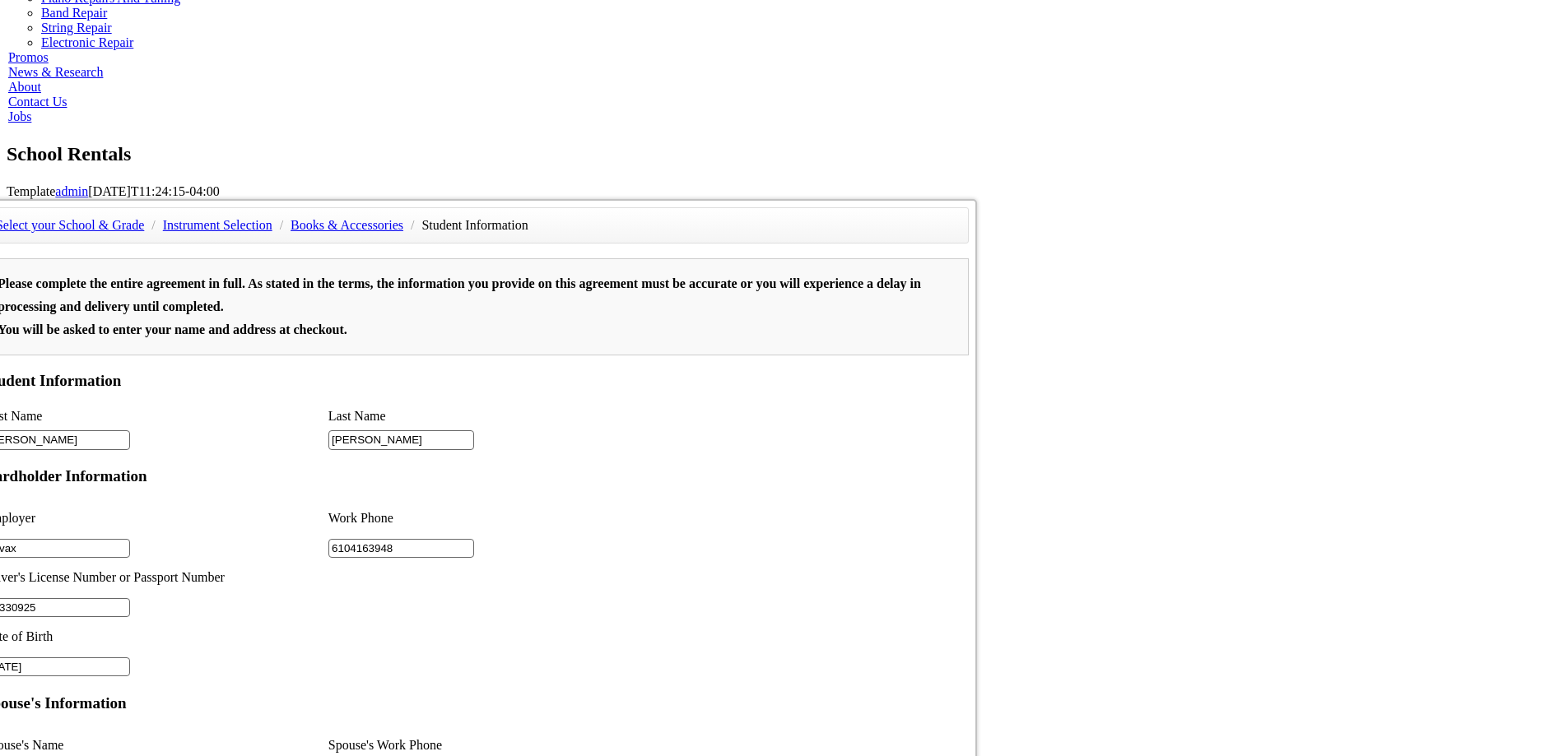 type on "Imvax" 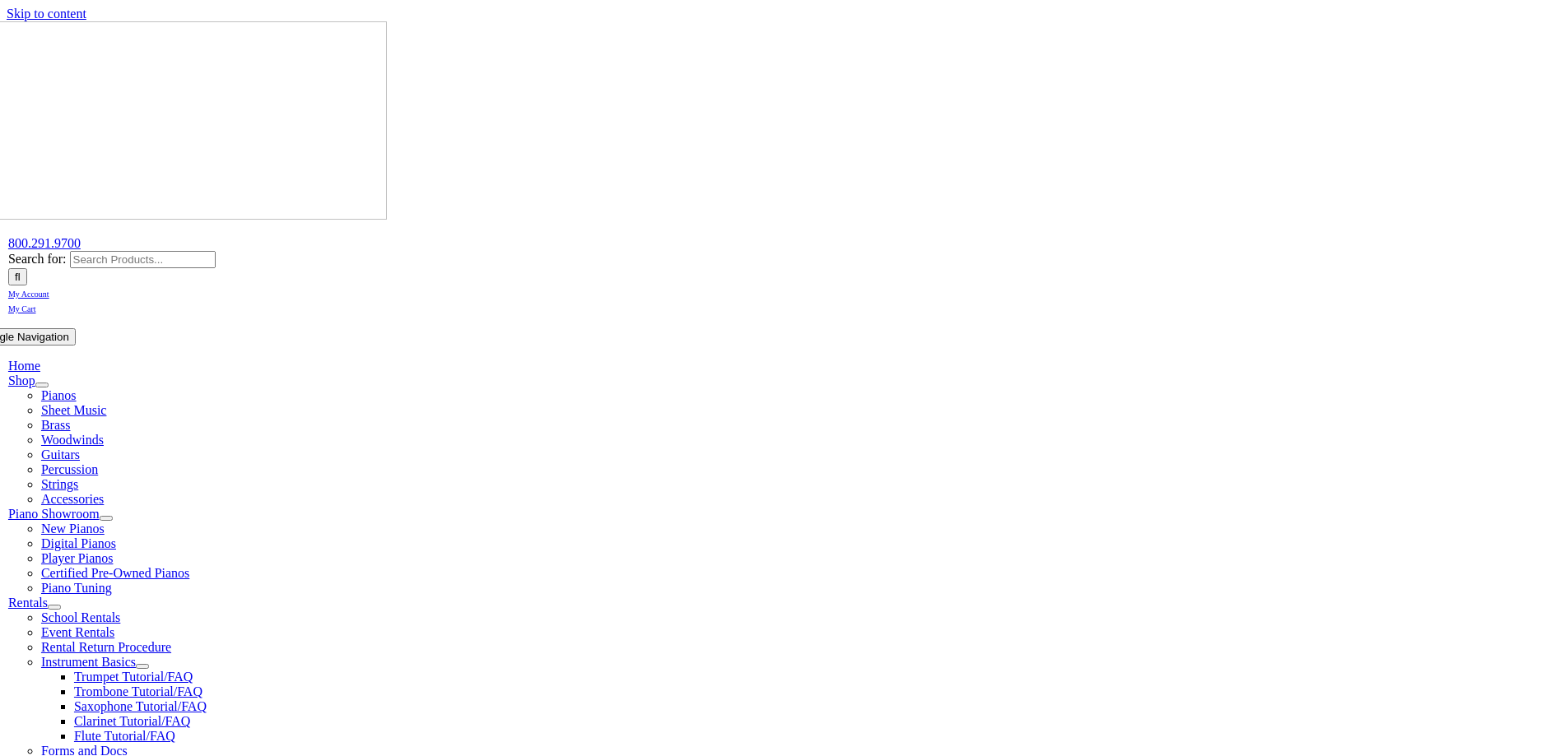 scroll, scrollTop: 0, scrollLeft: 0, axis: both 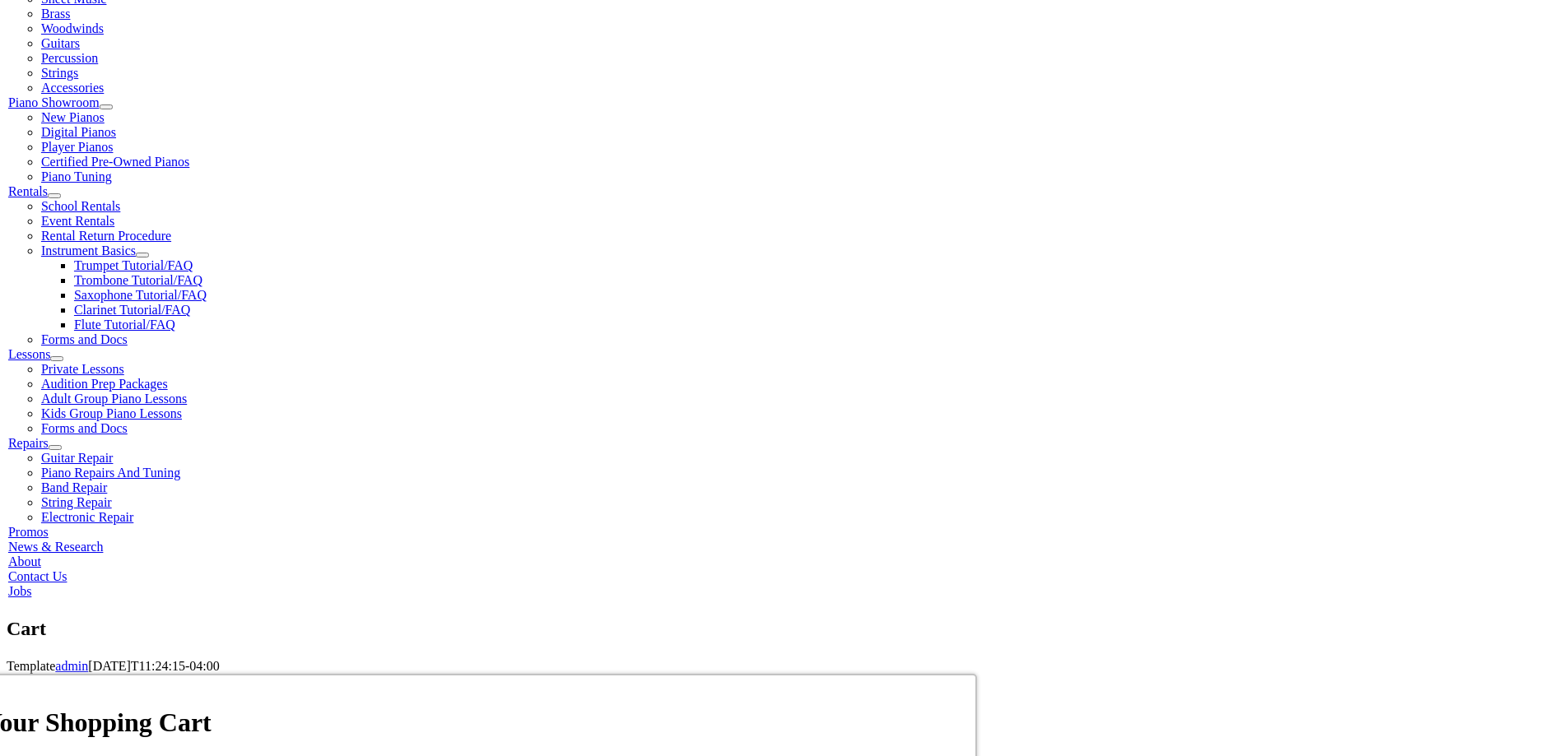 click on "[US_STATE] [US_STATE]  [US_STATE] [US_STATE] [US_STATE]  [US_STATE] [US_STATE] [US_STATE] D. C. [US_STATE] [US_STATE]  [US_STATE] [US_STATE] [US_STATE] [US_STATE] [US_STATE] [US_STATE] [US_STATE] [US_STATE] [US_STATE] [US_STATE] [US_STATE] [US_STATE] [US_STATE] [US_STATE] [US_STATE] [US_STATE] [US_STATE] [US_STATE] [US_STATE] [US_STATE] [US_STATE] [US_STATE] [US_STATE] [US_STATE] [US_STATE] [US_STATE] [US_STATE] [US_STATE] [US_STATE] [US_STATE] [US_STATE] [US_STATE] [US_STATE] [US_STATE] [US_STATE] [US_STATE][PERSON_NAME][US_STATE] [US_STATE][PERSON_NAME] [US_STATE] [US_STATE] Armed Forces (AA) Armed Forces (AE) Armed Forces (AP)" at bounding box center [823, 1071] 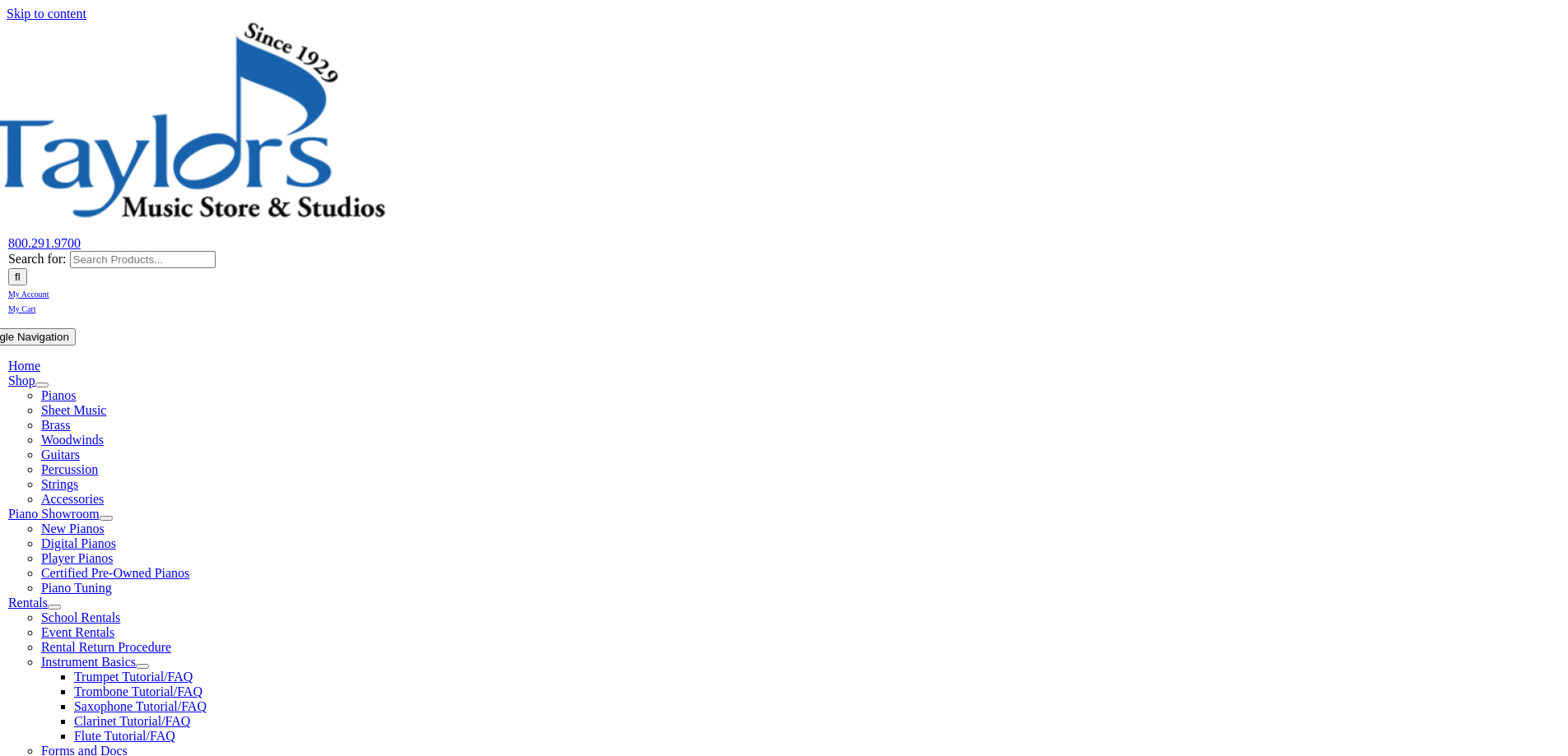 scroll, scrollTop: 0, scrollLeft: 0, axis: both 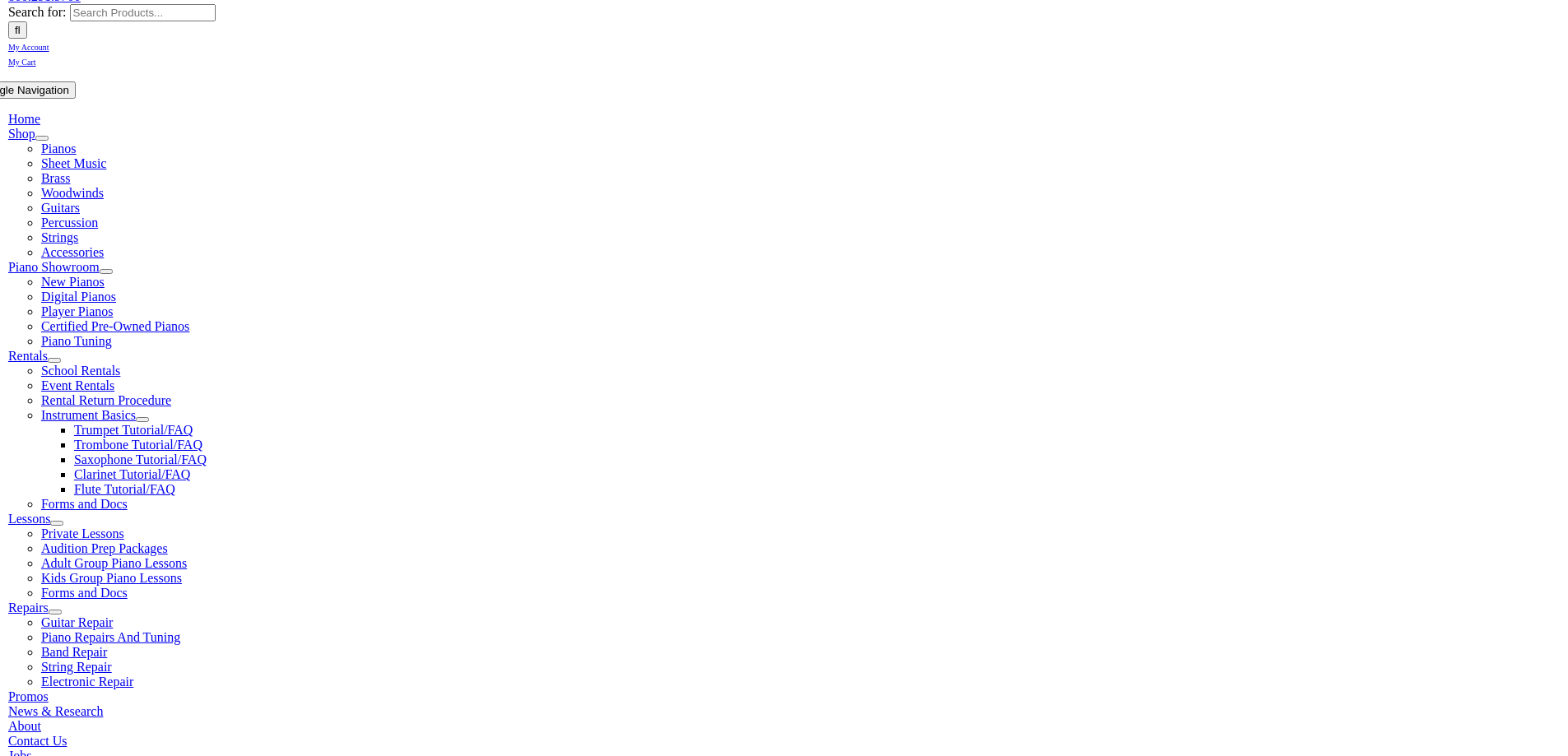 type on "[EMAIL_ADDRESS][DOMAIN_NAME]" 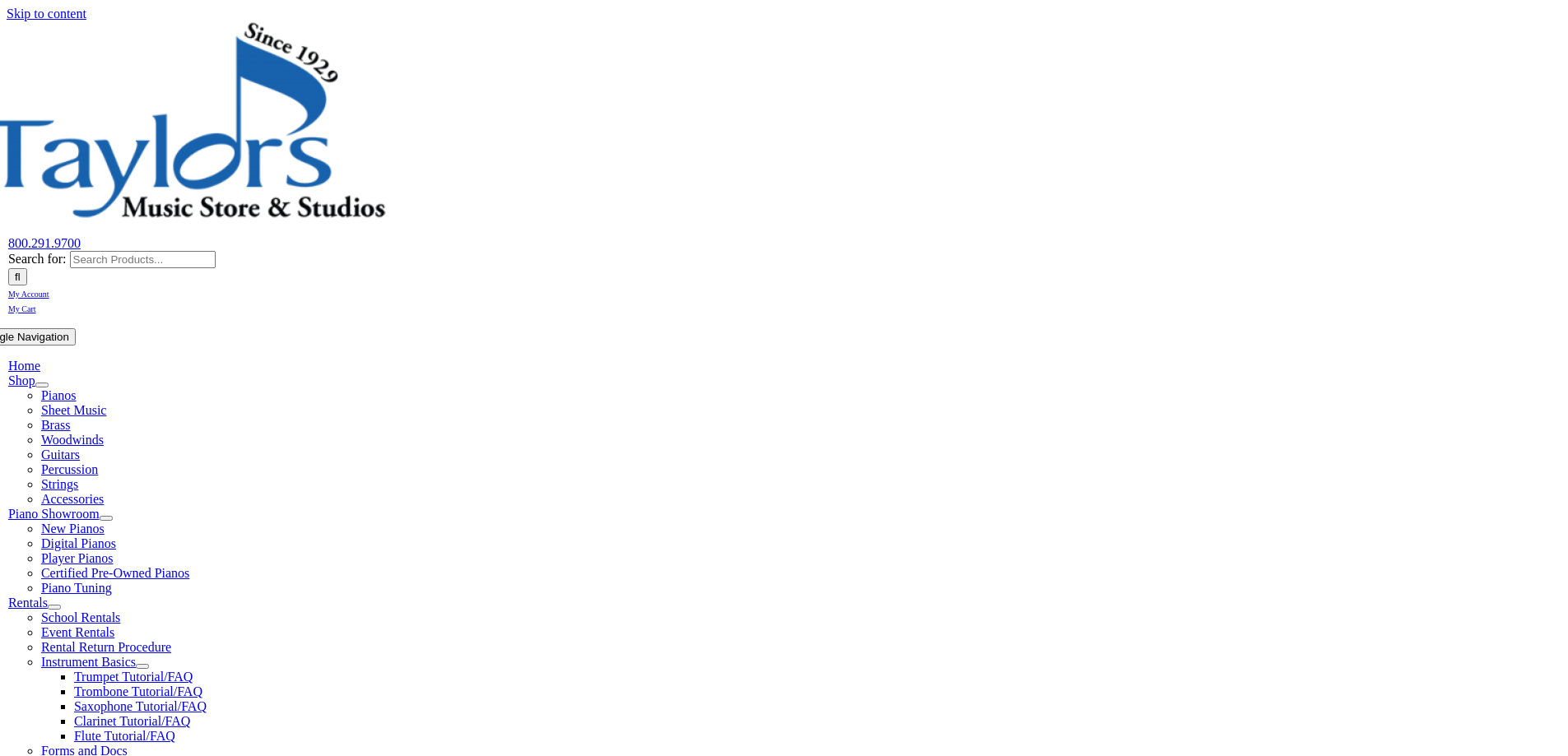 select 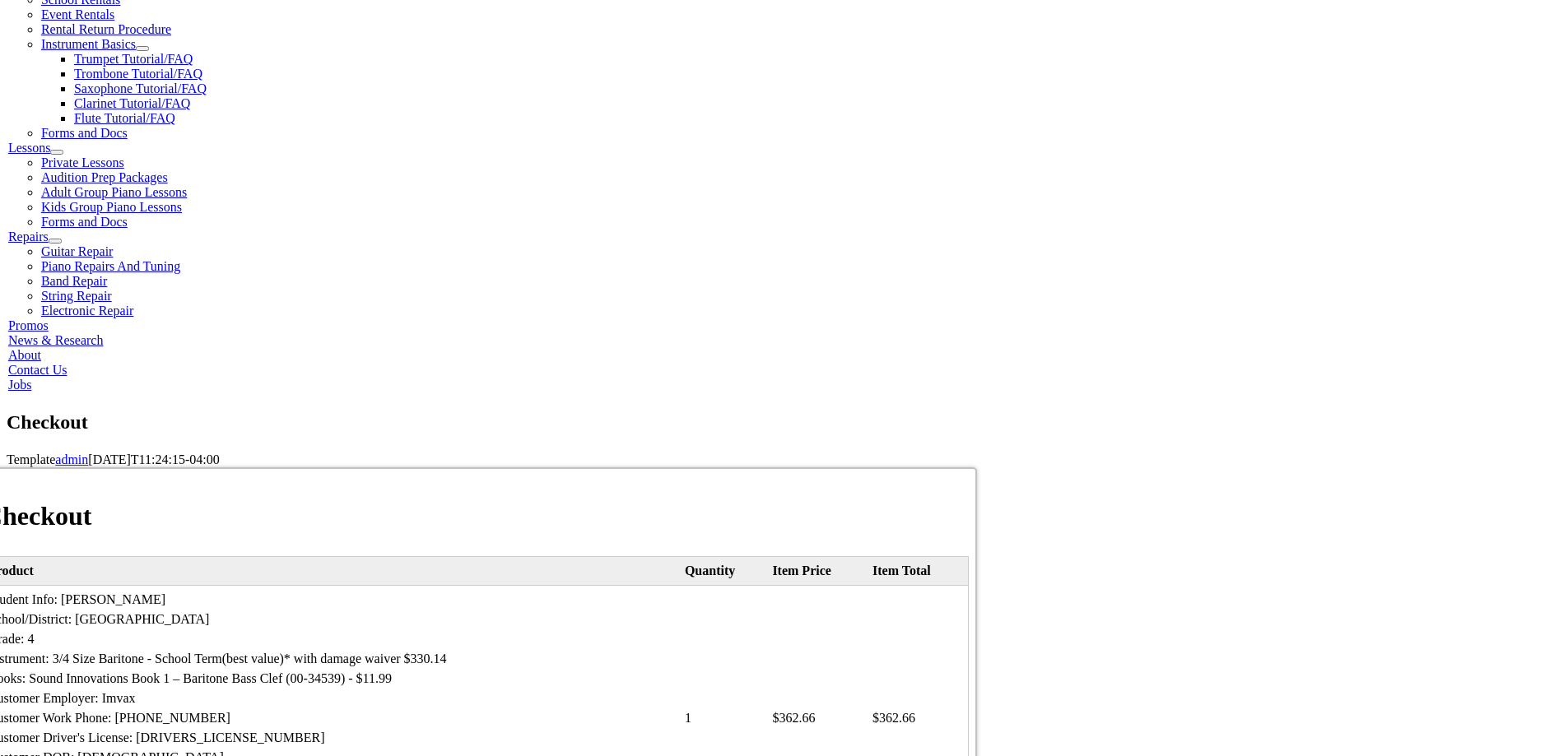 scroll, scrollTop: 658, scrollLeft: 0, axis: vertical 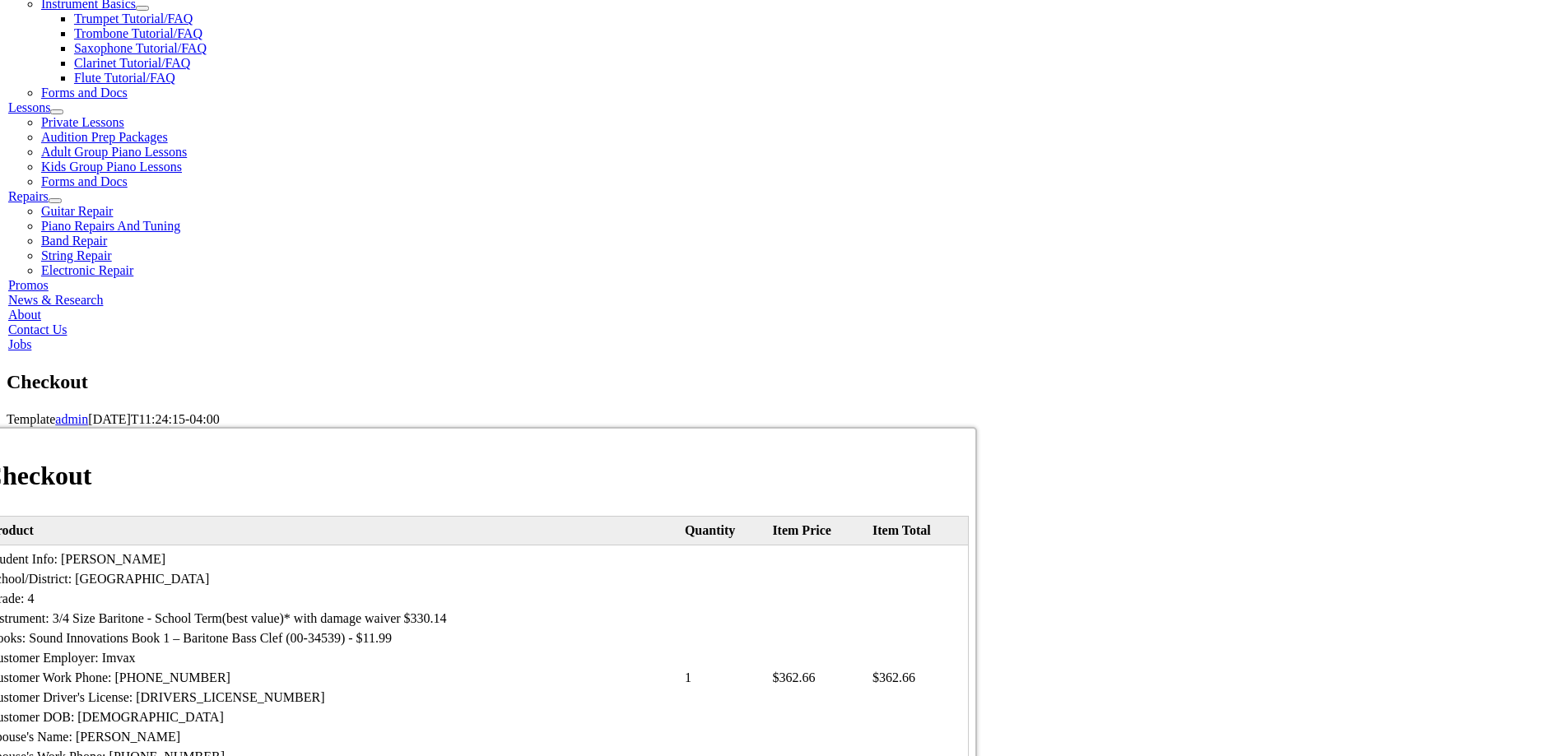 click on "First name:" at bounding box center [141, 967] 